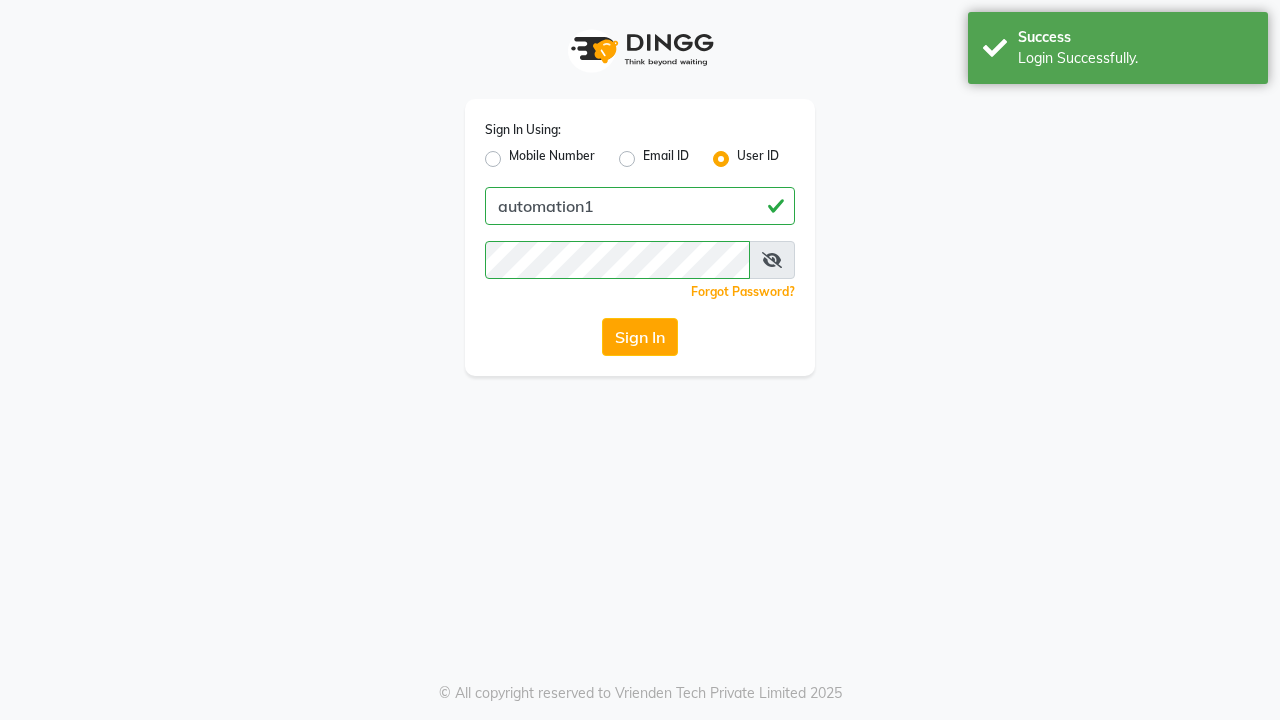 scroll, scrollTop: 0, scrollLeft: 0, axis: both 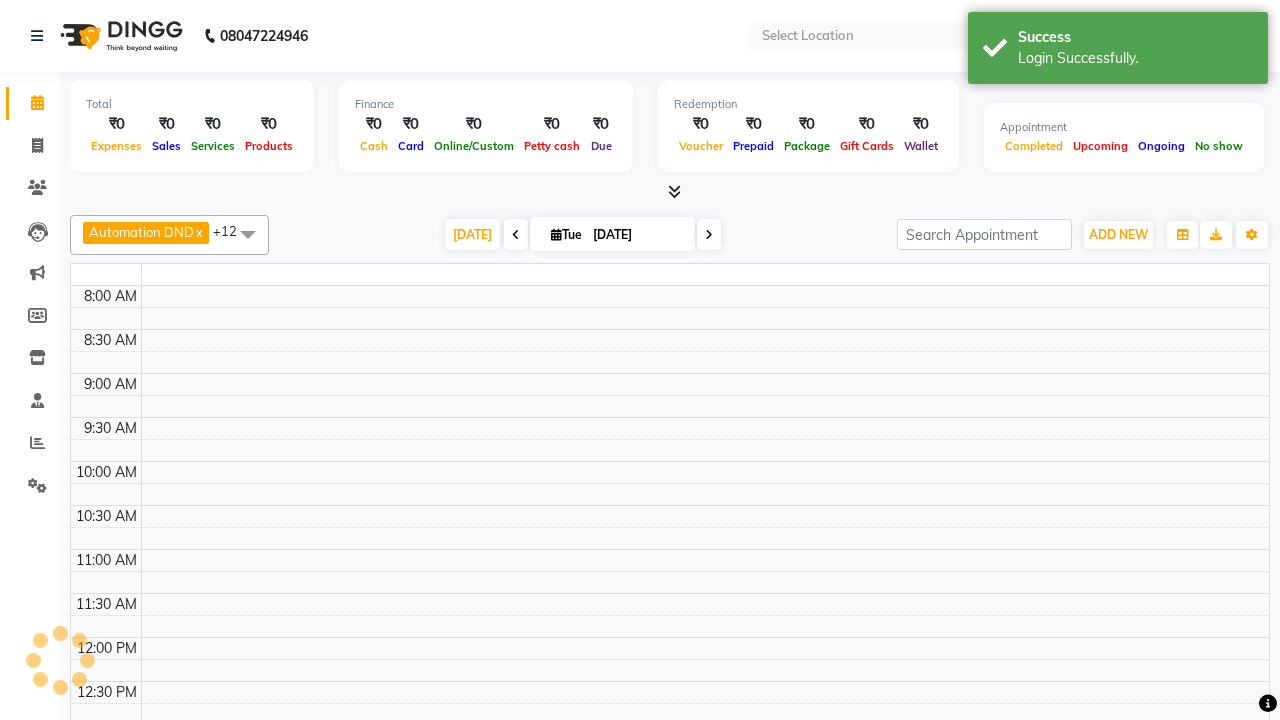 select on "en" 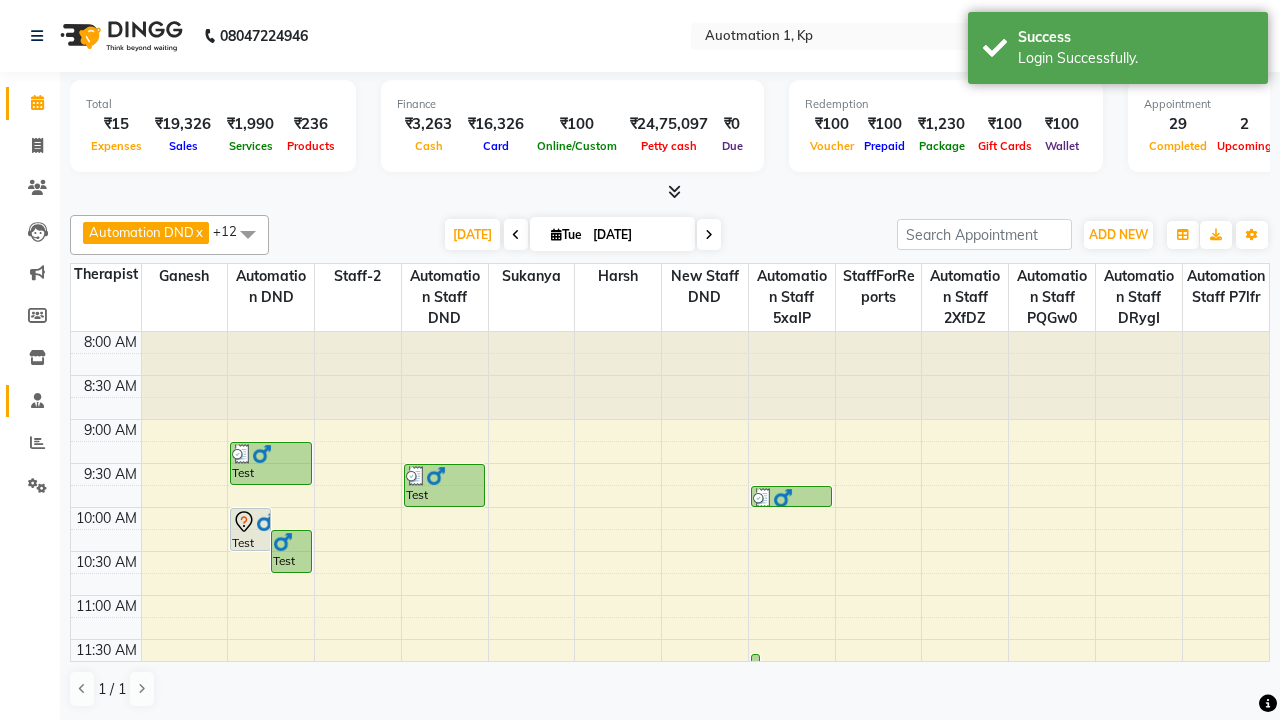 click 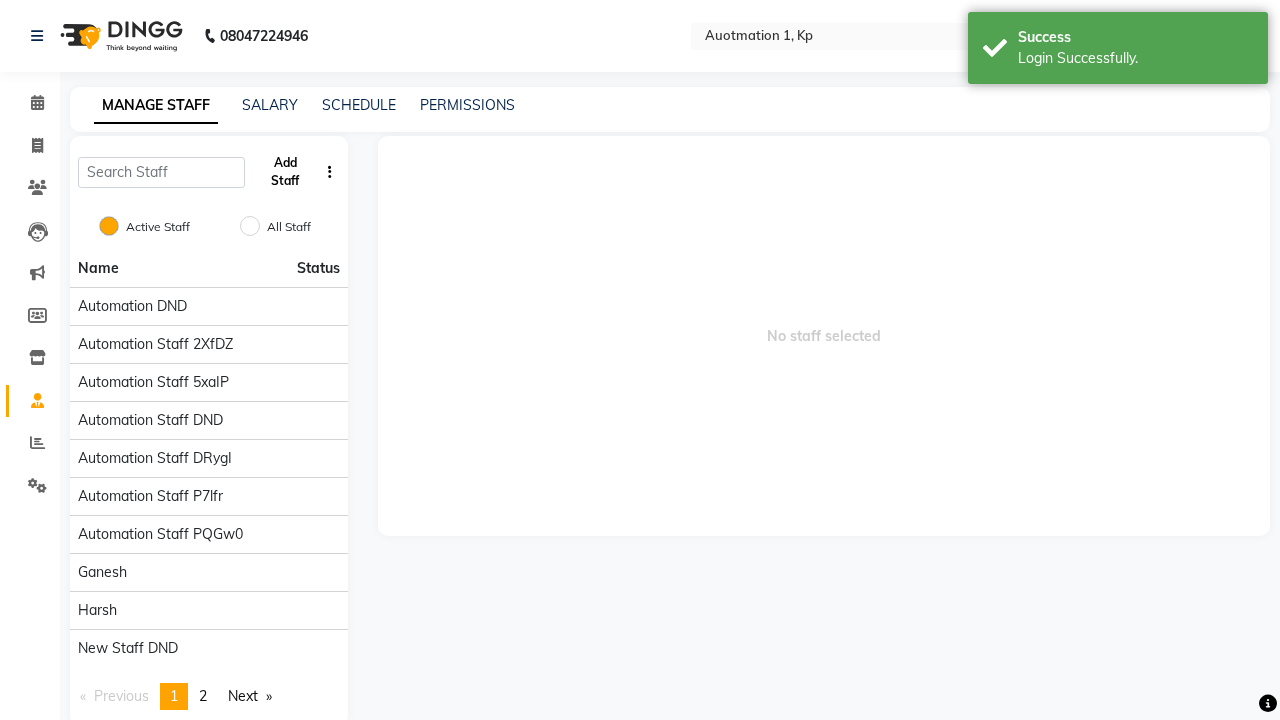 click on "Add Staff" 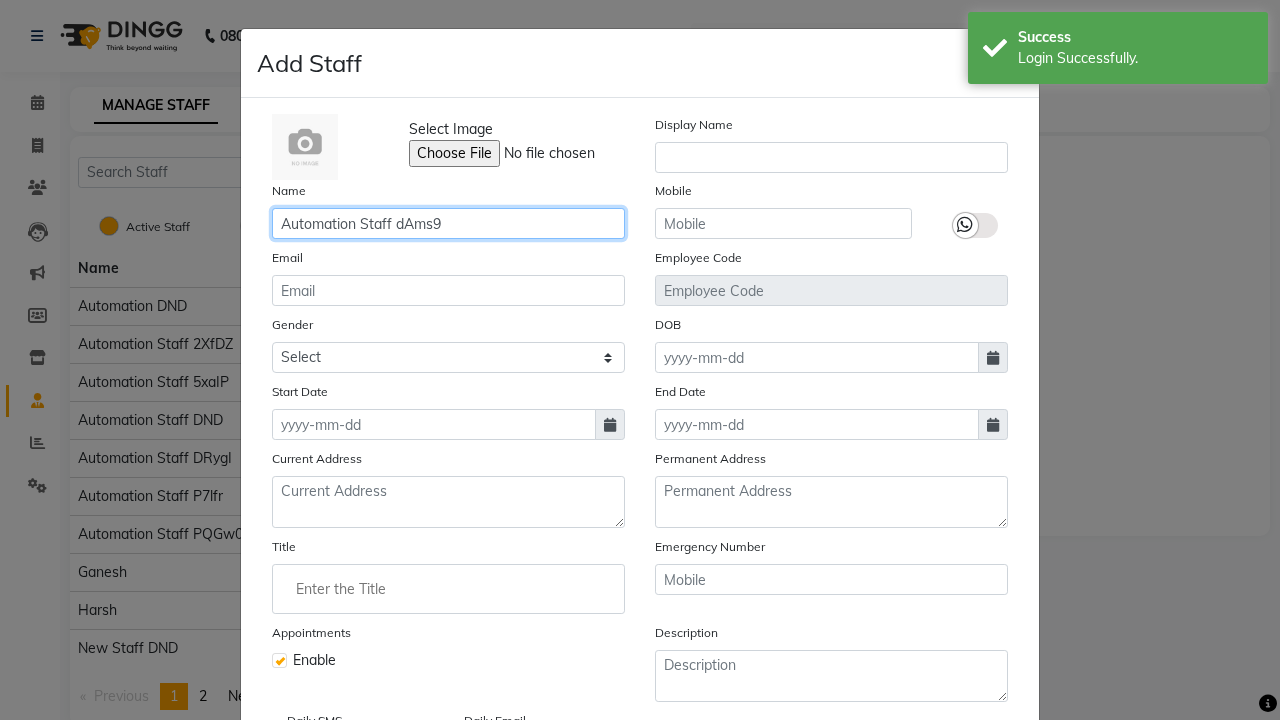 type on "Automation Staff dAms9" 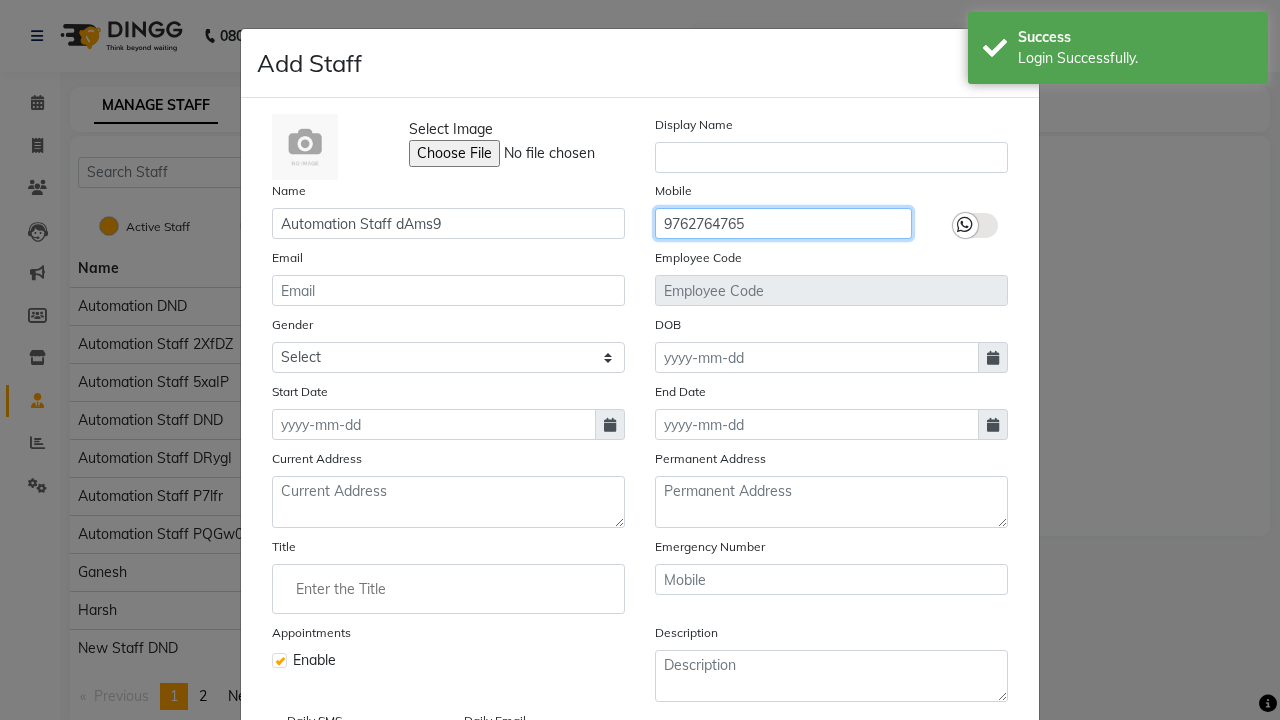 type on "9762764765" 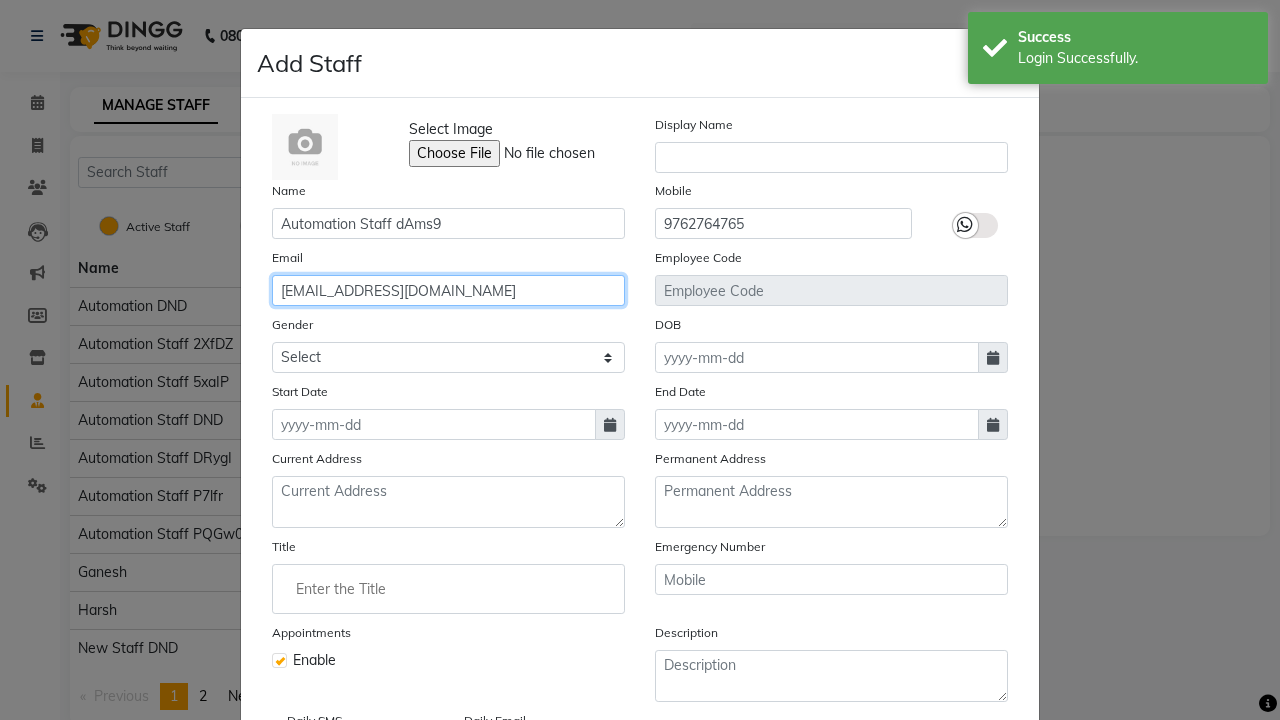 type on "[EMAIL_ADDRESS][DOMAIN_NAME]" 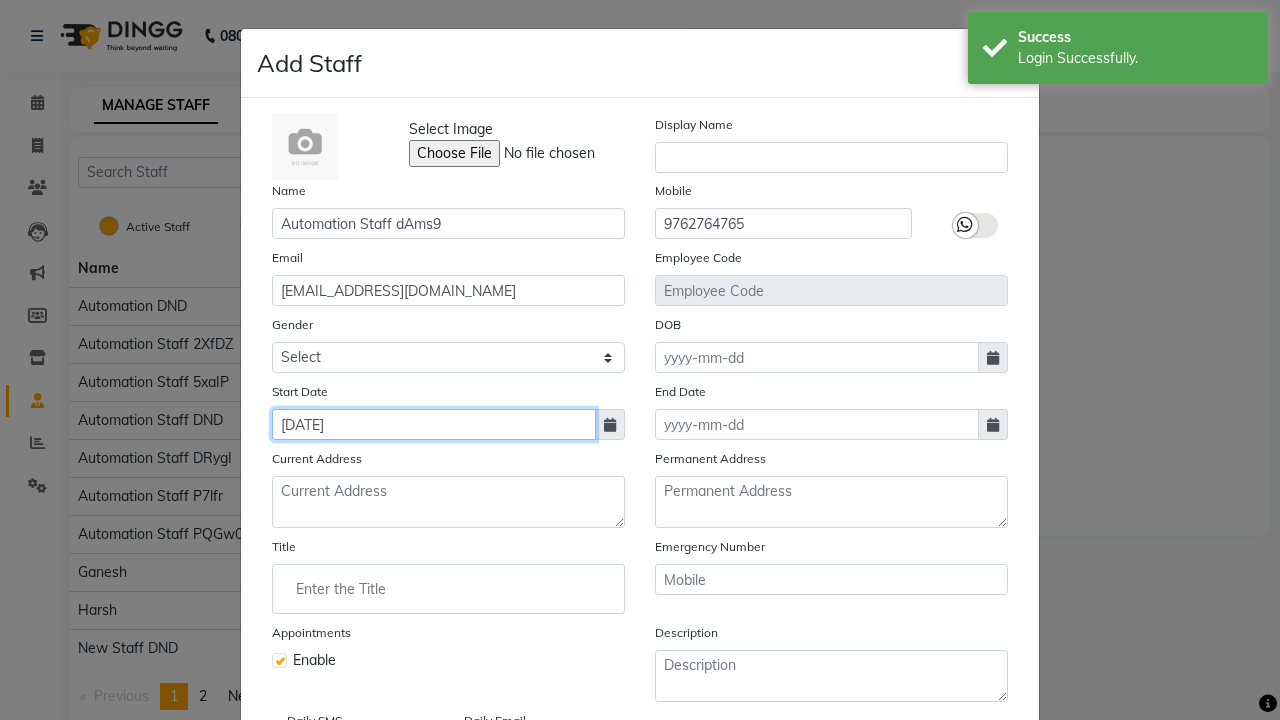 type on "[DATE]" 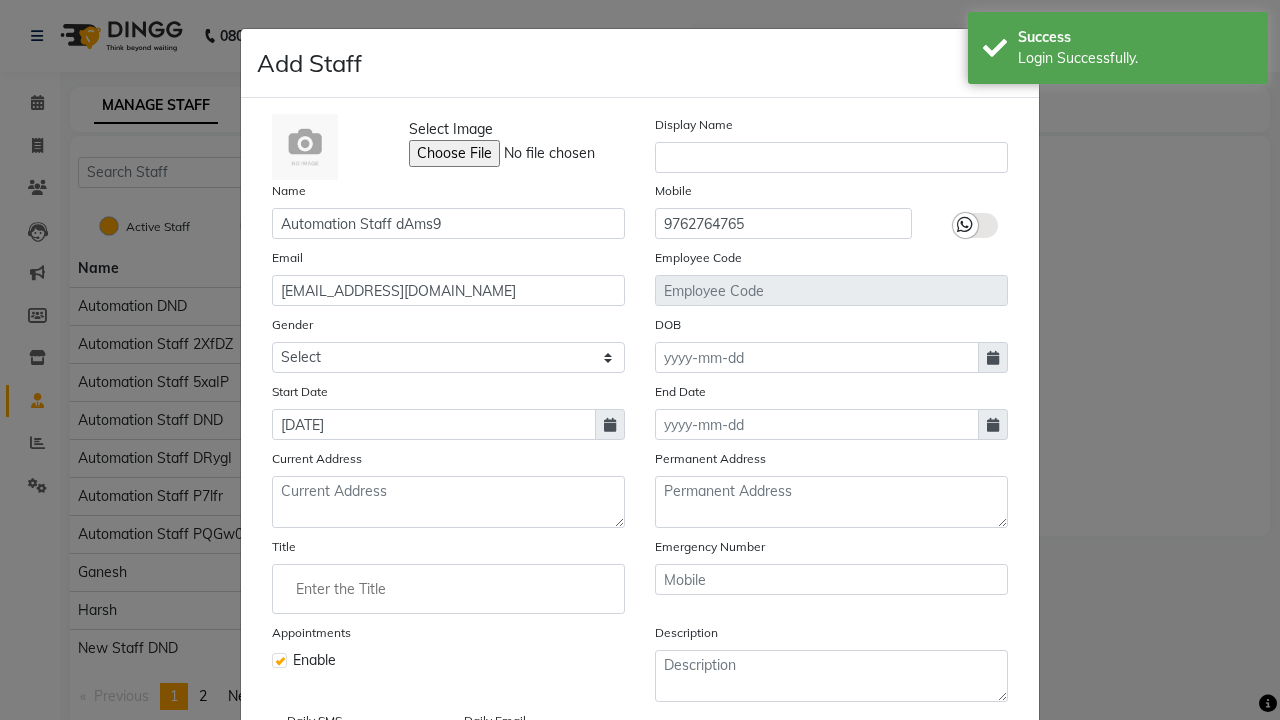 click on "Save" at bounding box center [988, 814] 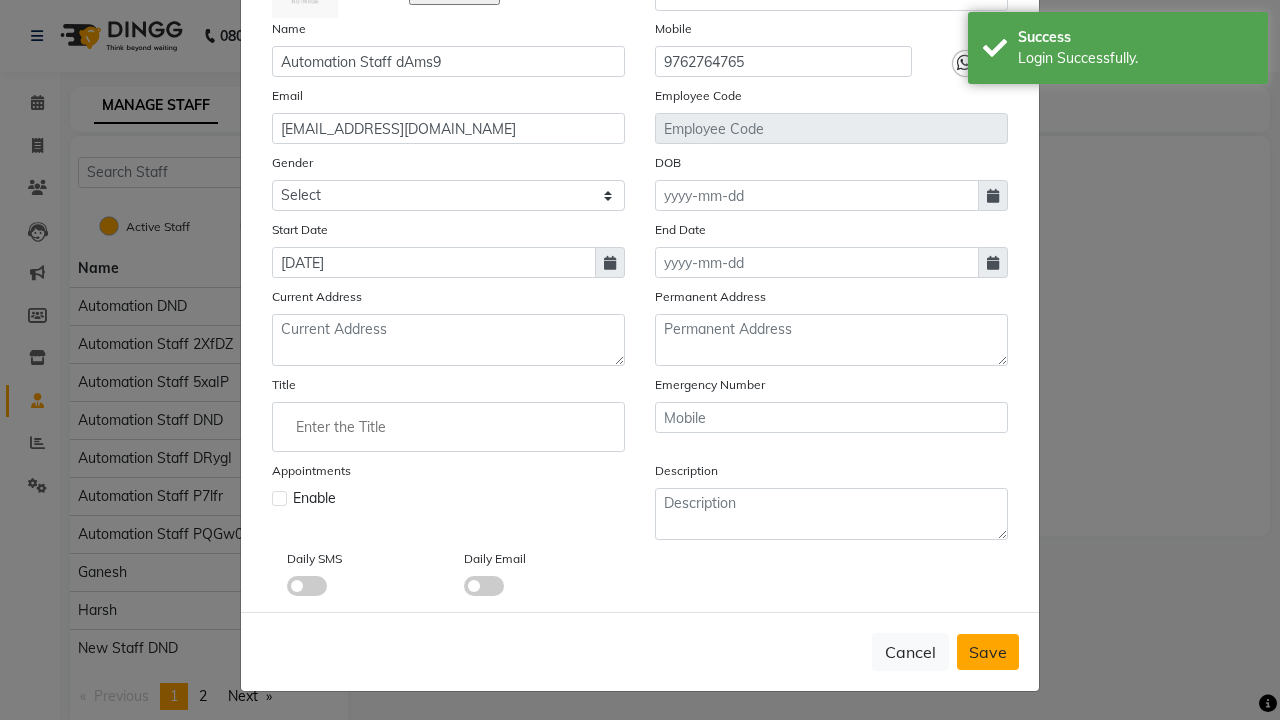 type 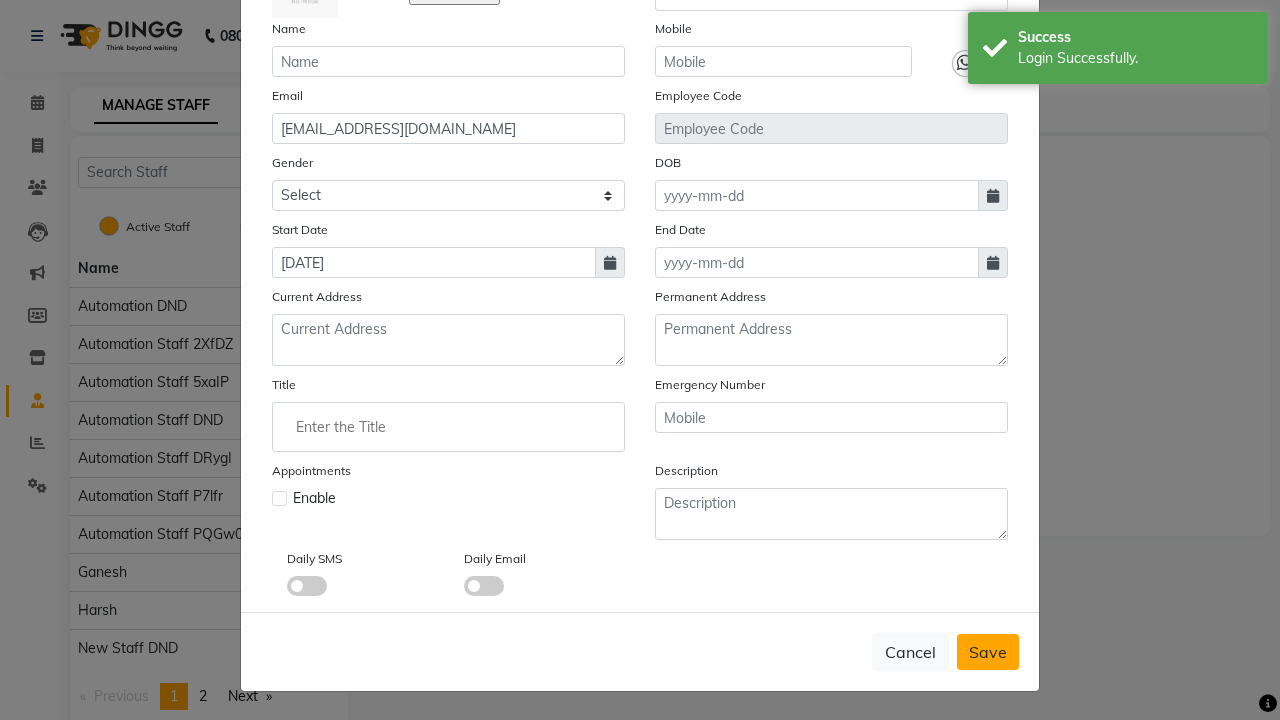 type 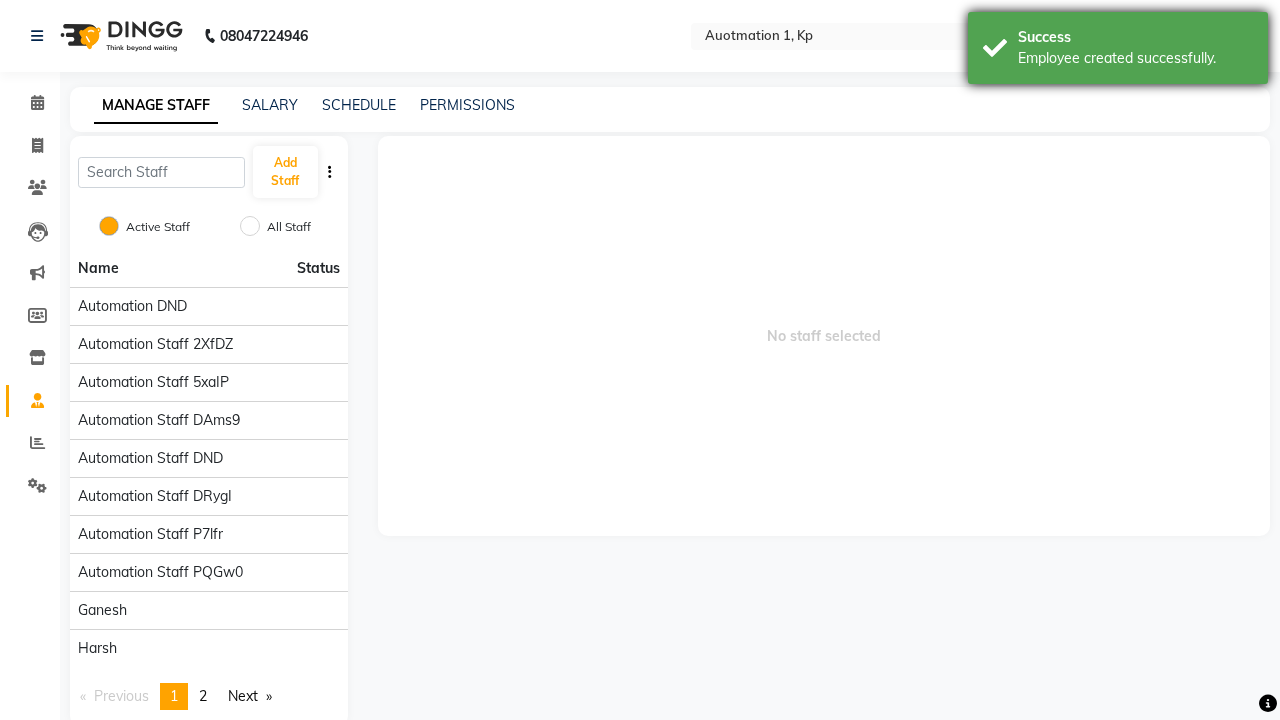 click on "Employee created successfully." at bounding box center [1135, 58] 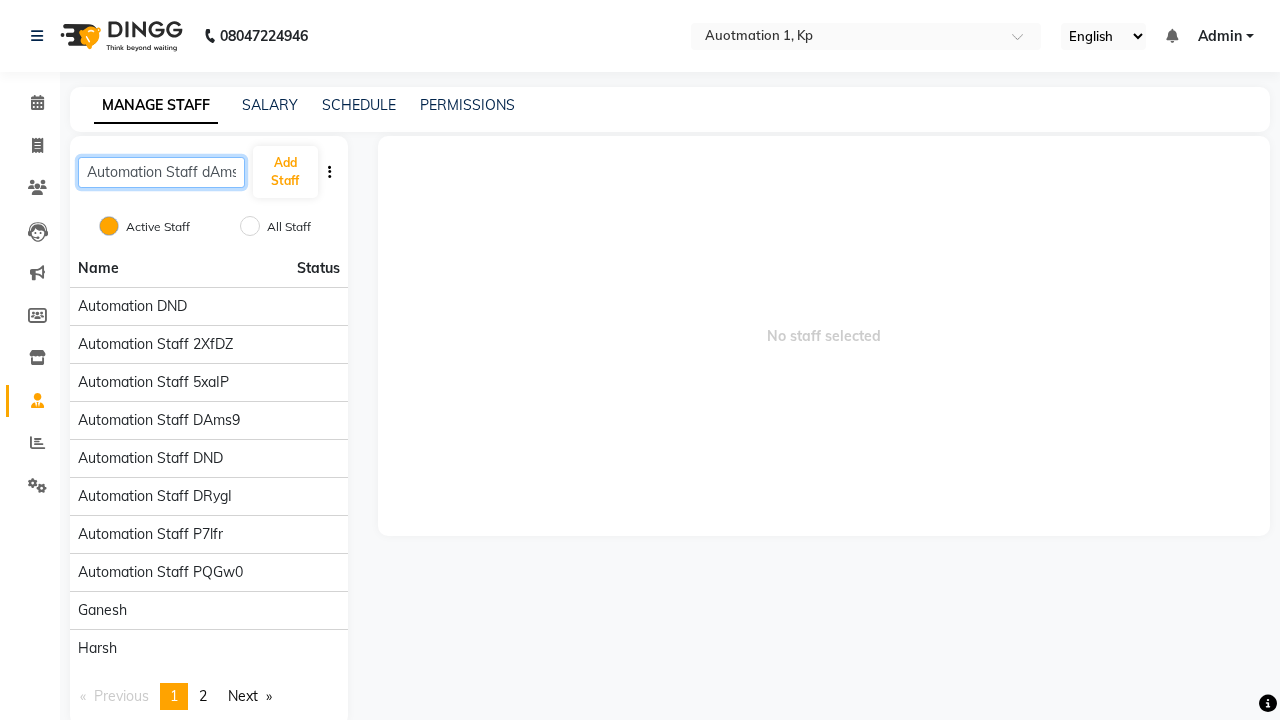 scroll, scrollTop: 0, scrollLeft: 11, axis: horizontal 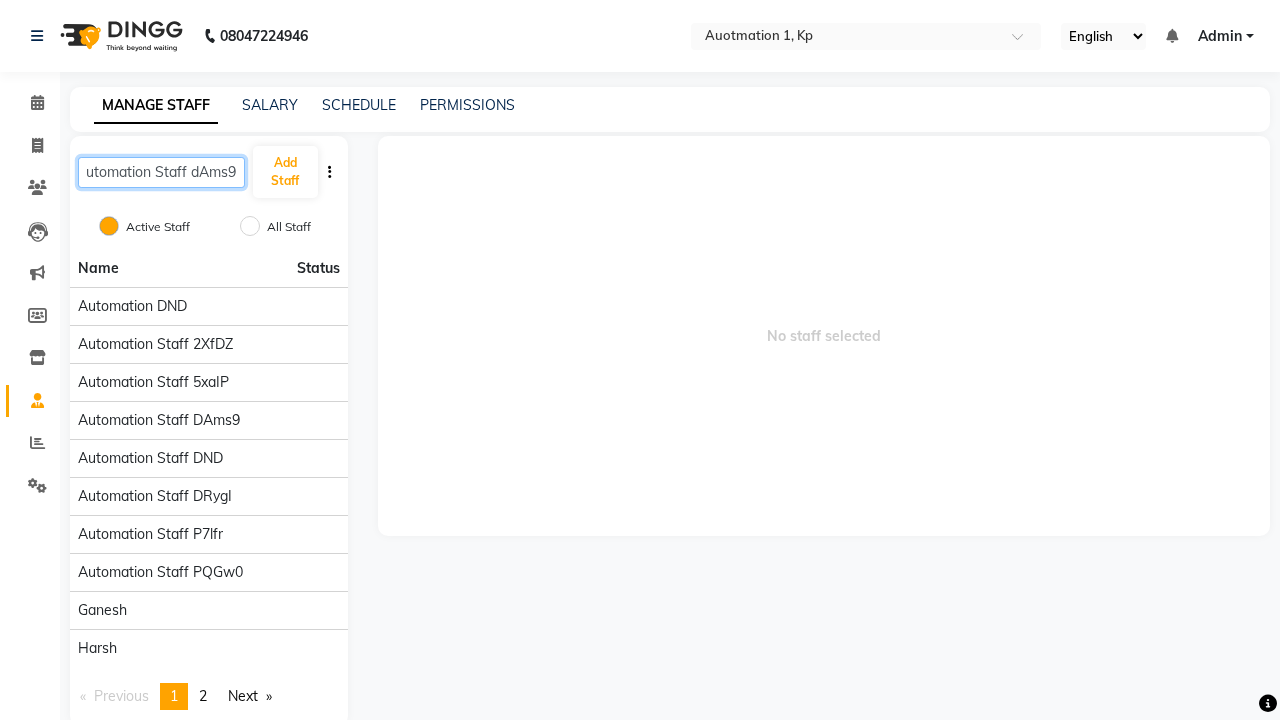type on "Automation Staff dAms9" 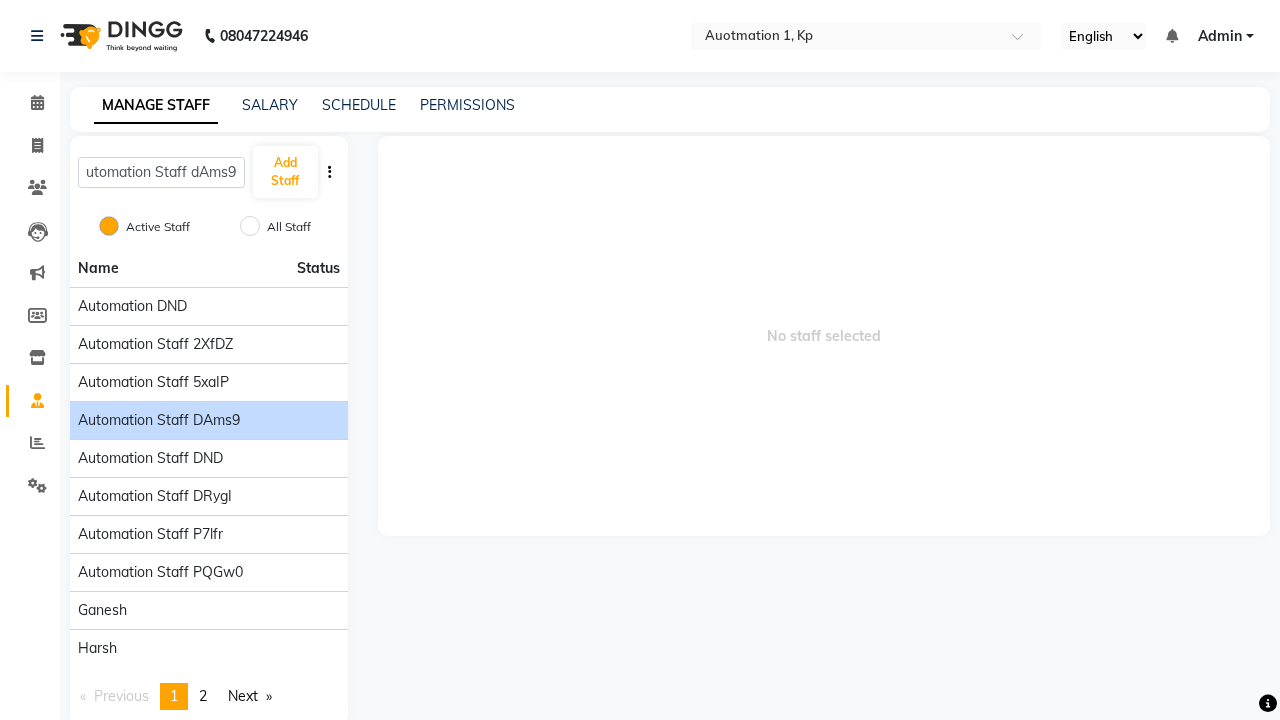 click on "Automation Staff dAms9" 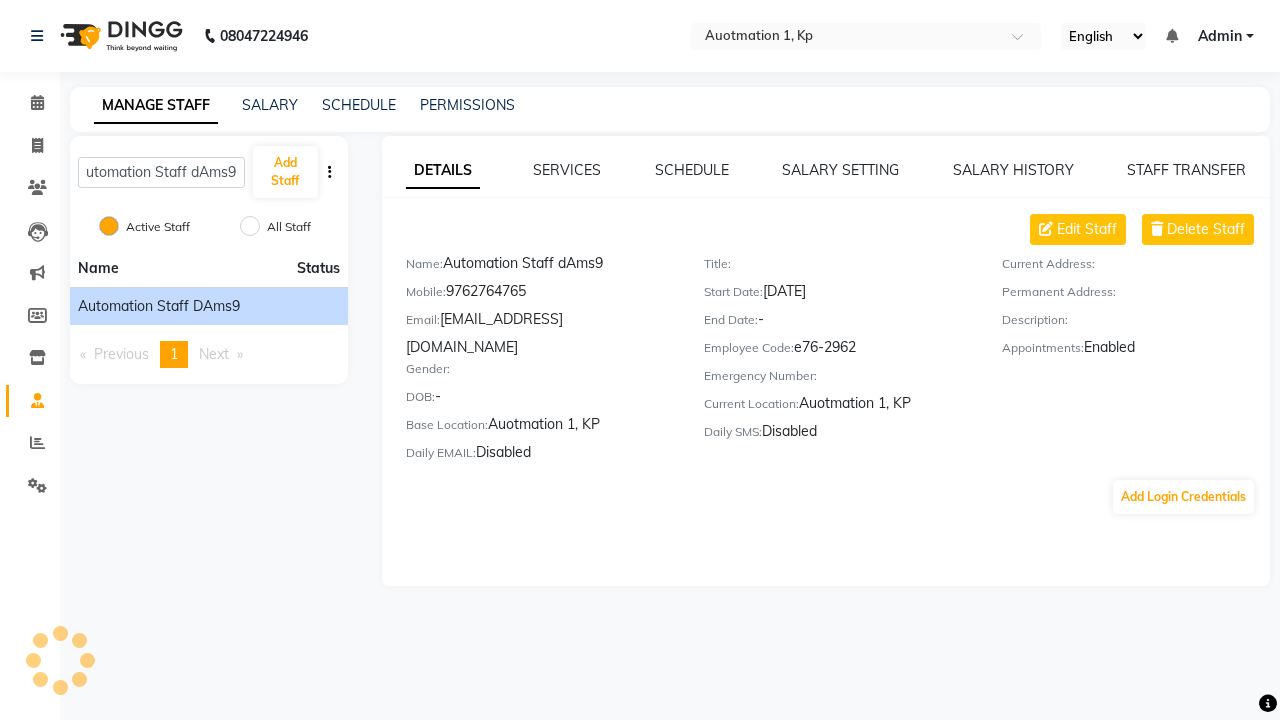 scroll, scrollTop: 0, scrollLeft: 0, axis: both 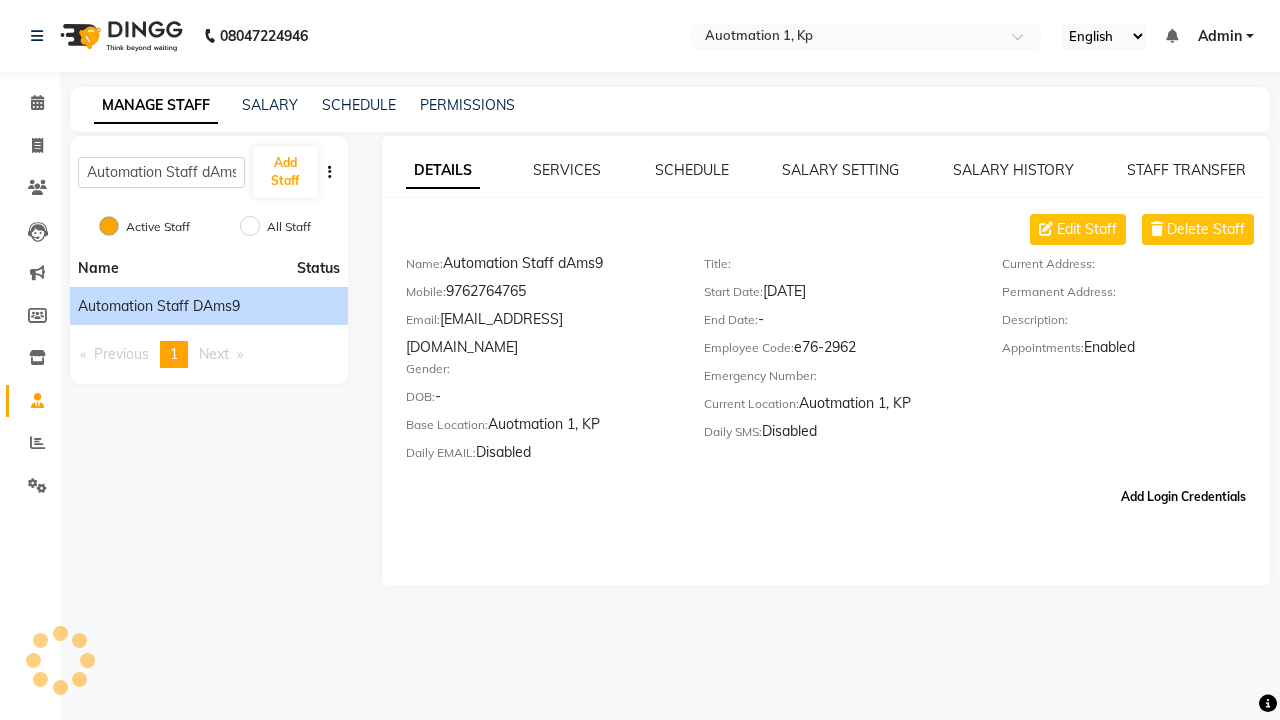 click on "Add Login Credentials" 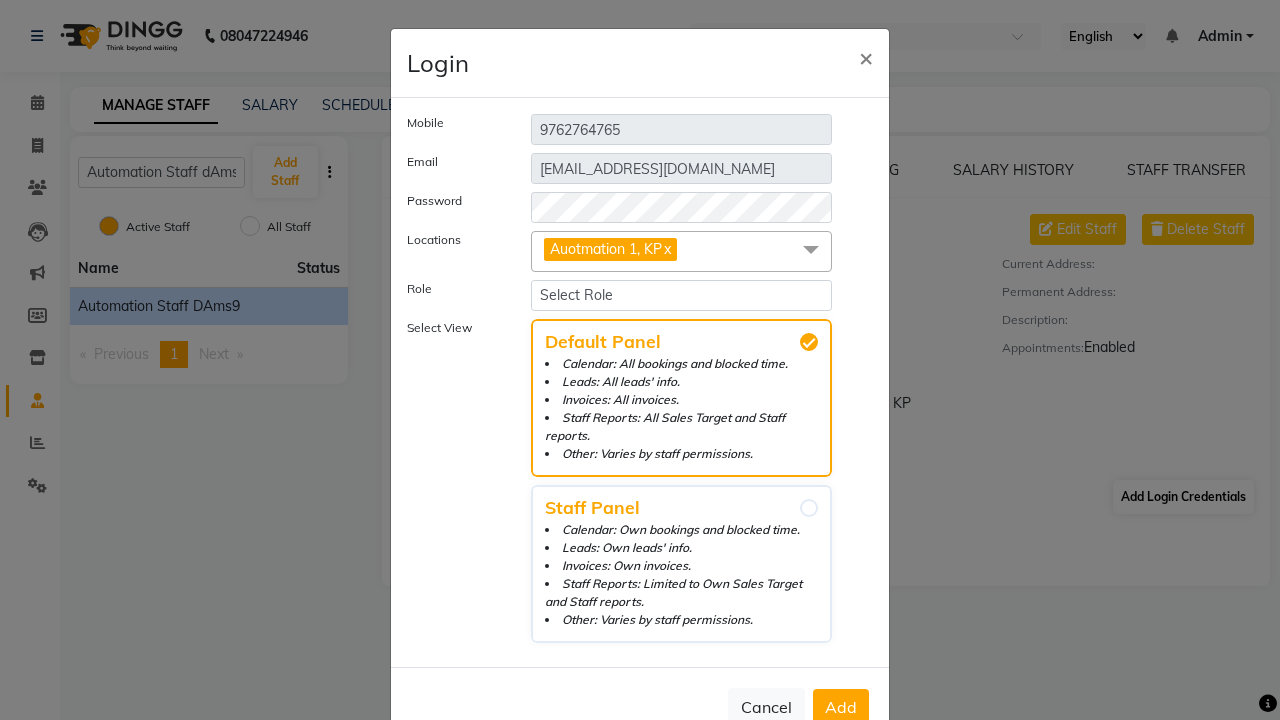 select on "204" 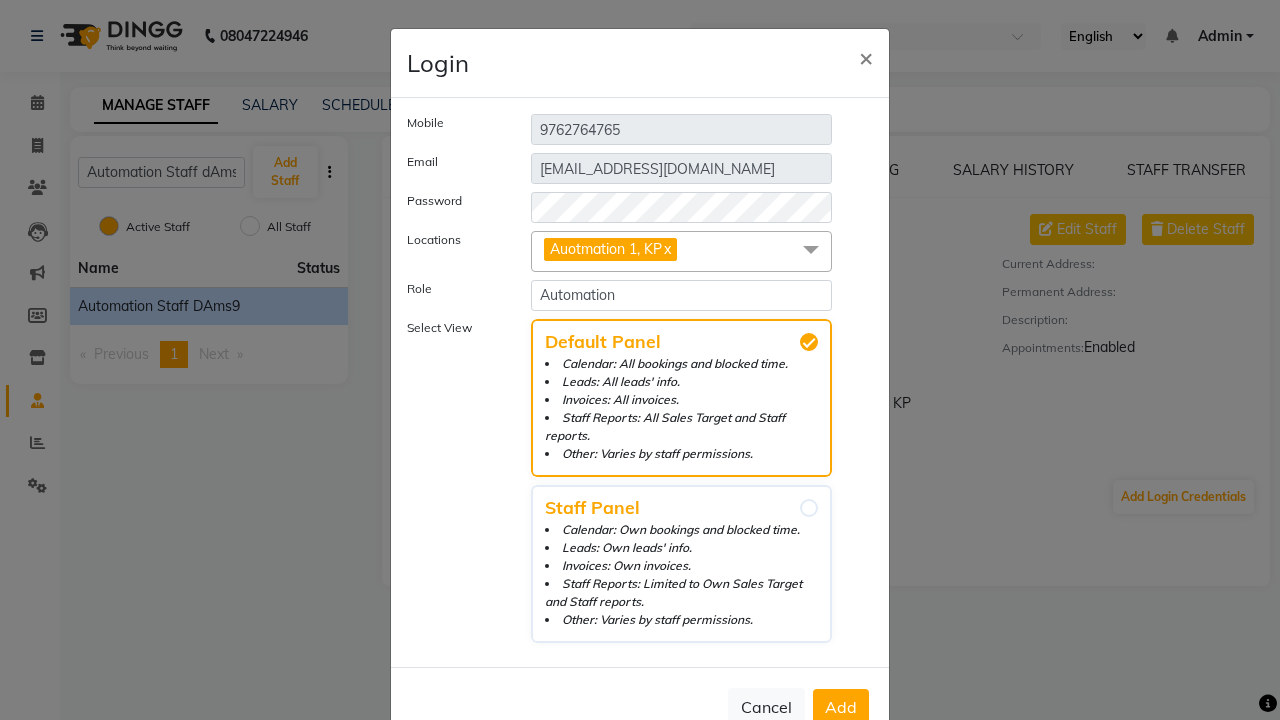 click on "Add" 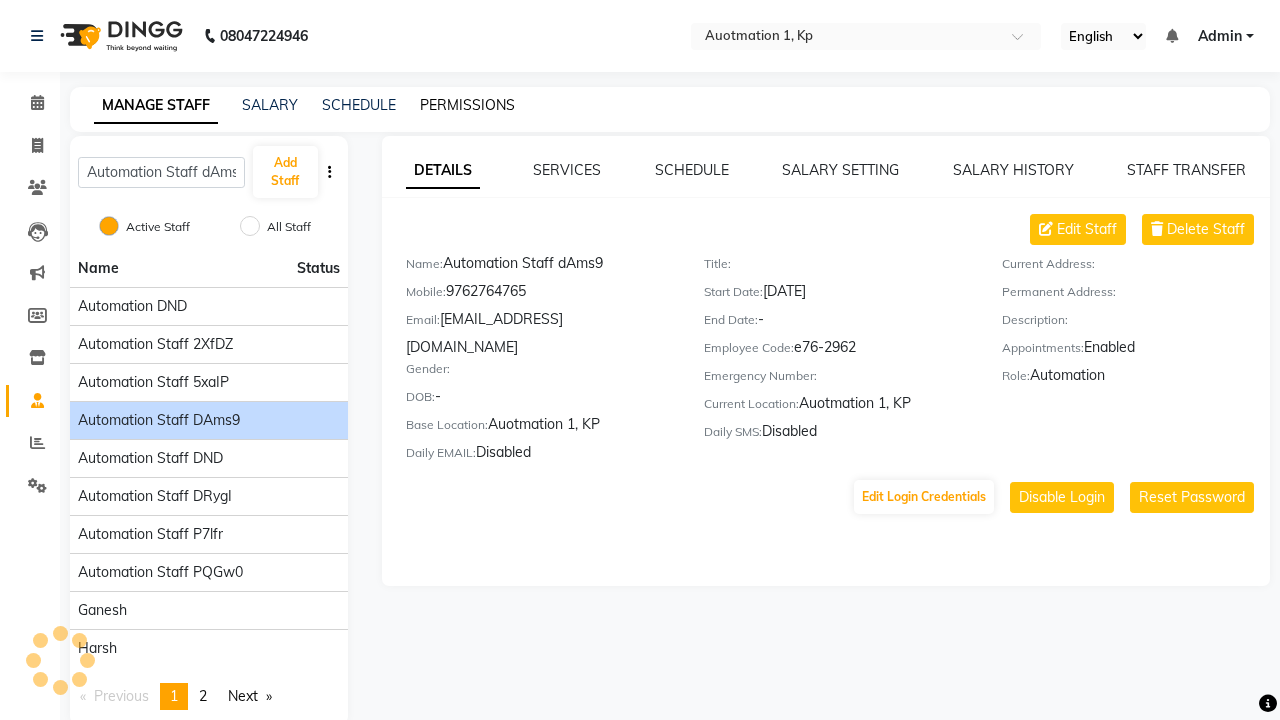 click on "PERMISSIONS" 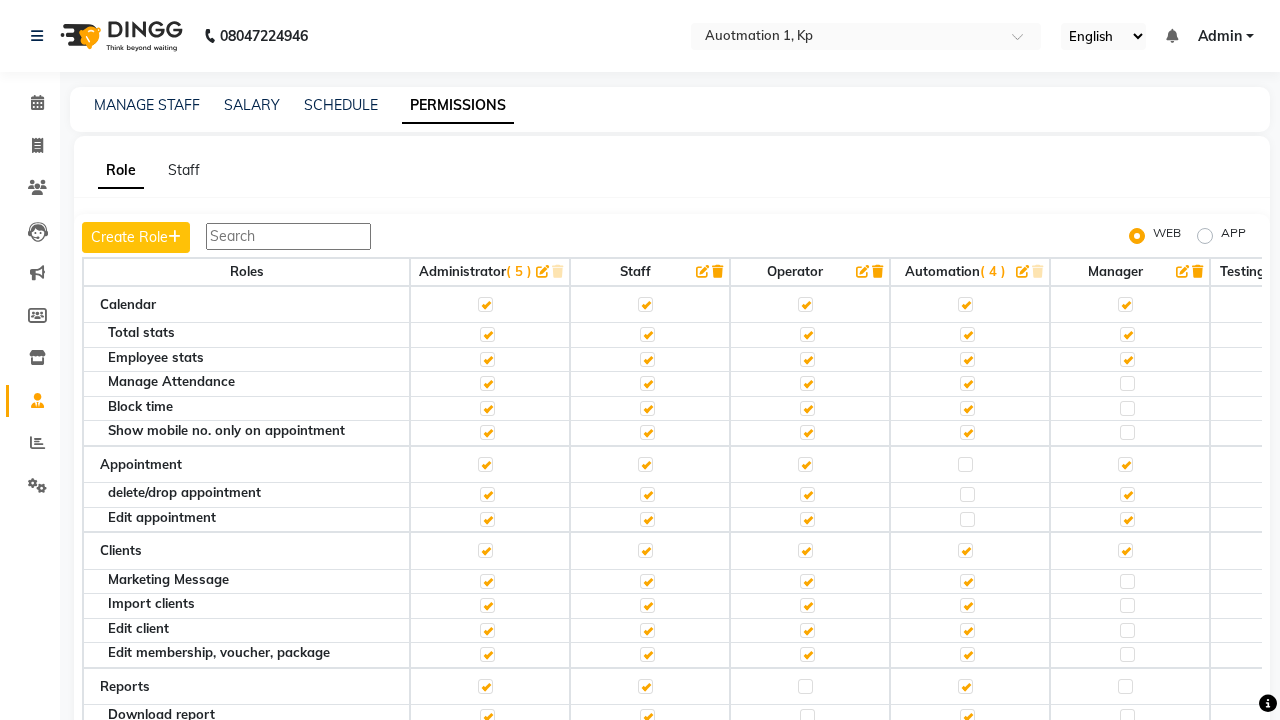 click 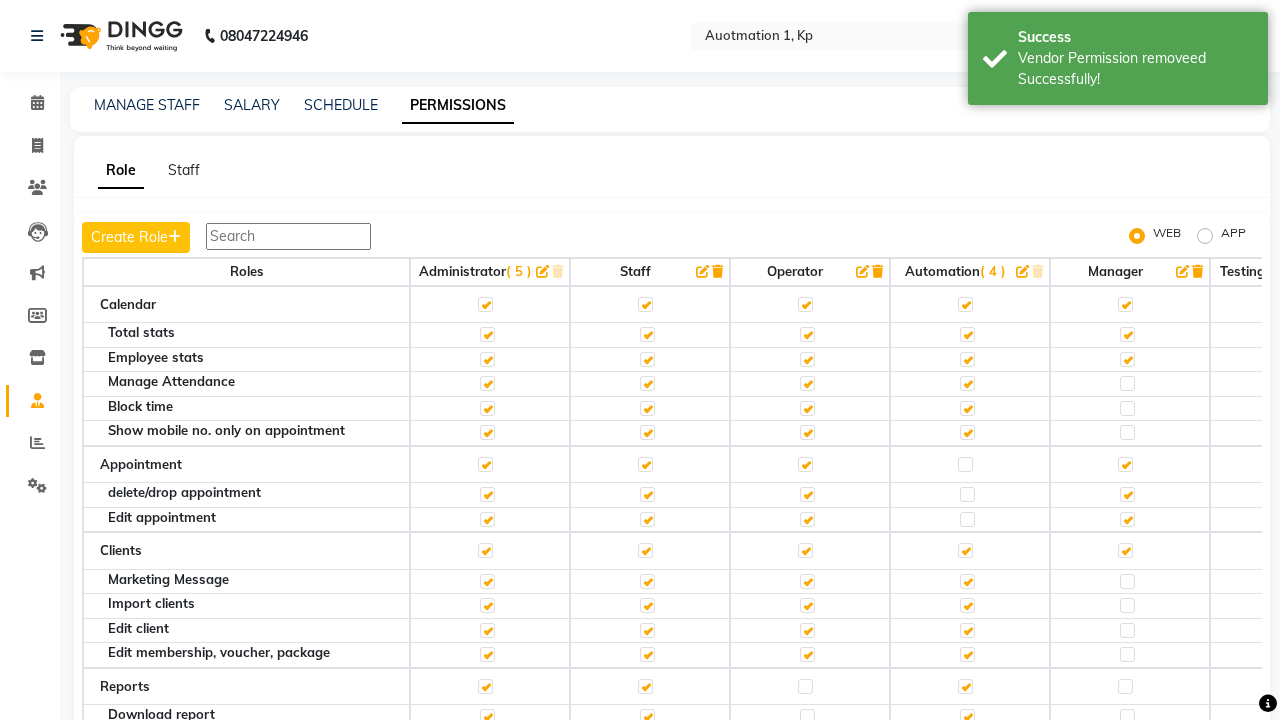 scroll, scrollTop: 3076, scrollLeft: 0, axis: vertical 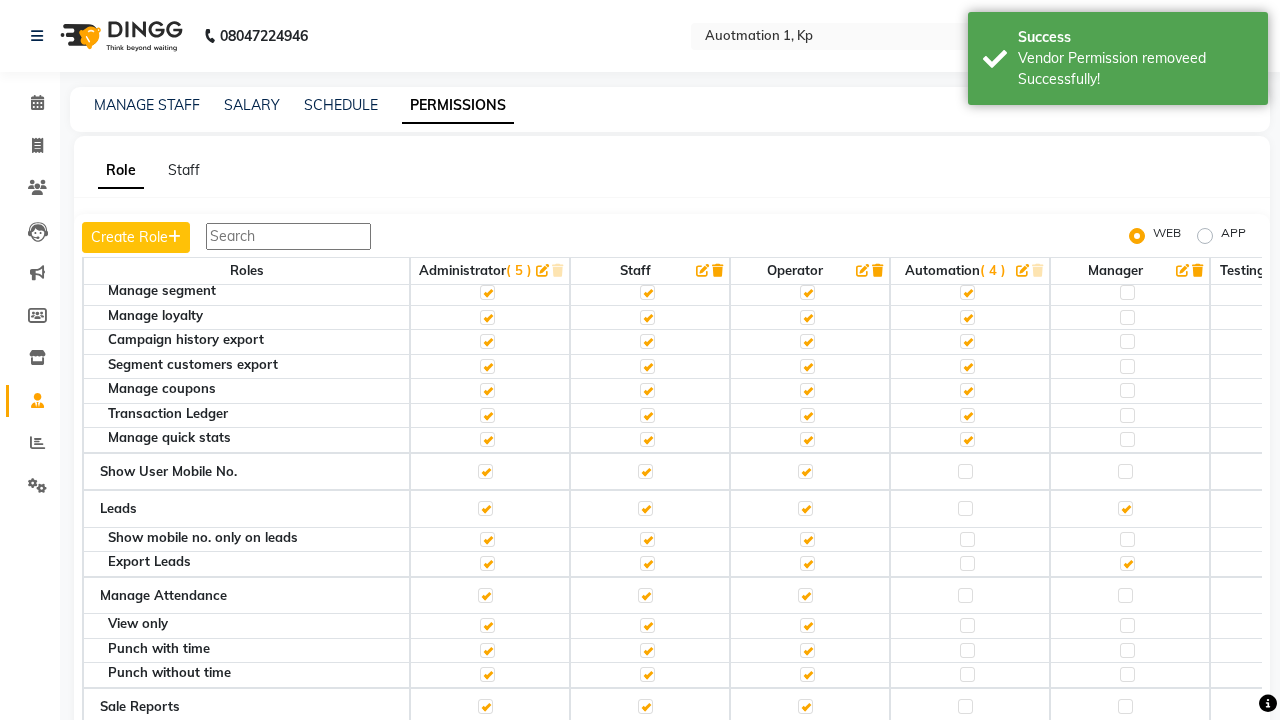 click 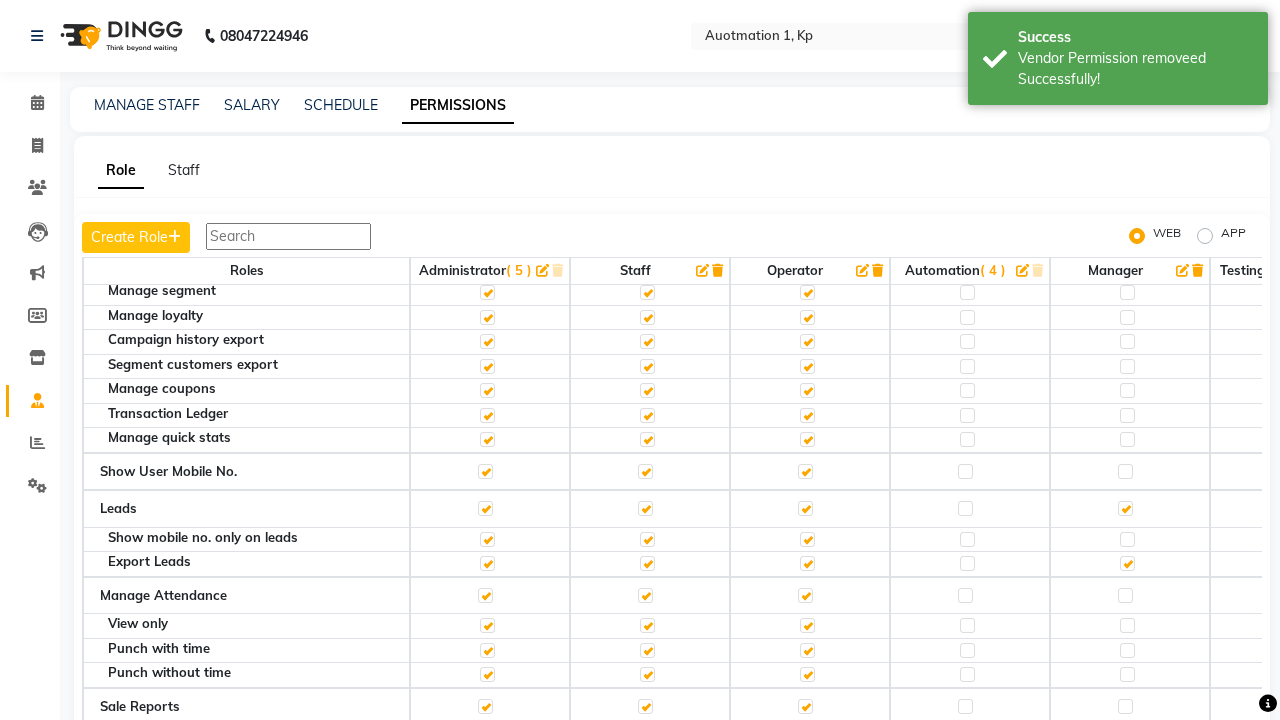 scroll, scrollTop: 2805, scrollLeft: 0, axis: vertical 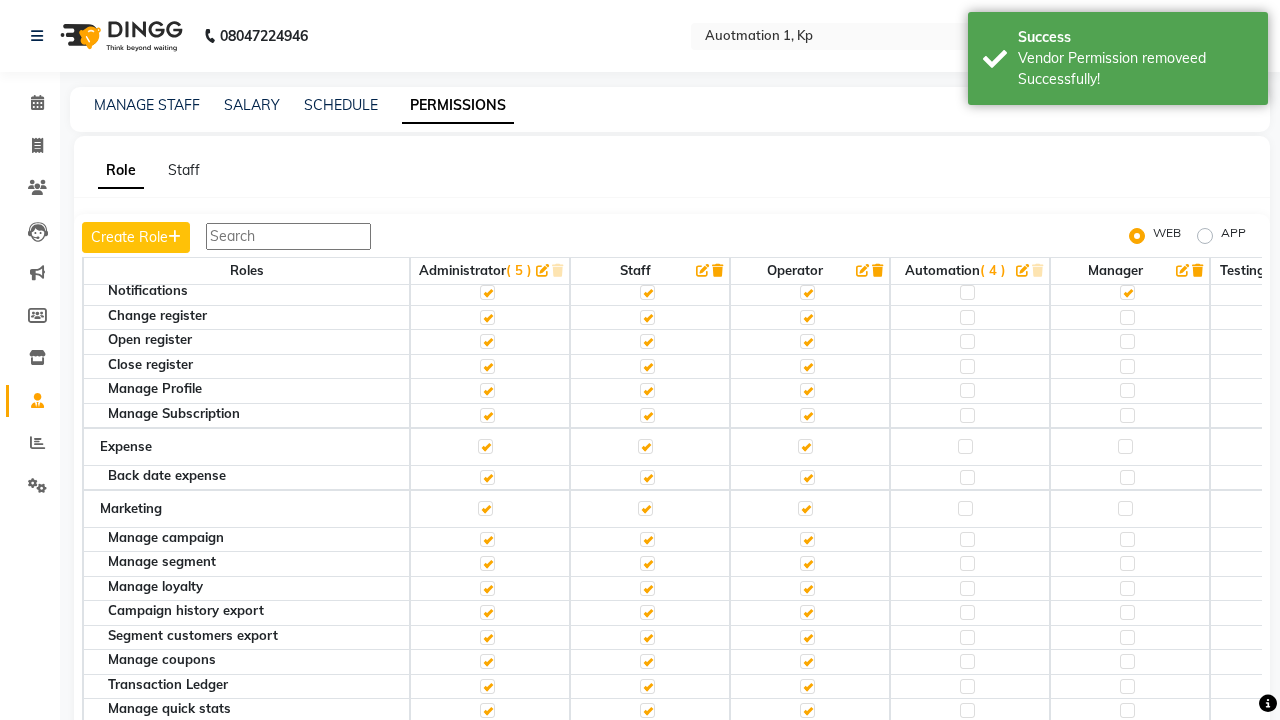 click 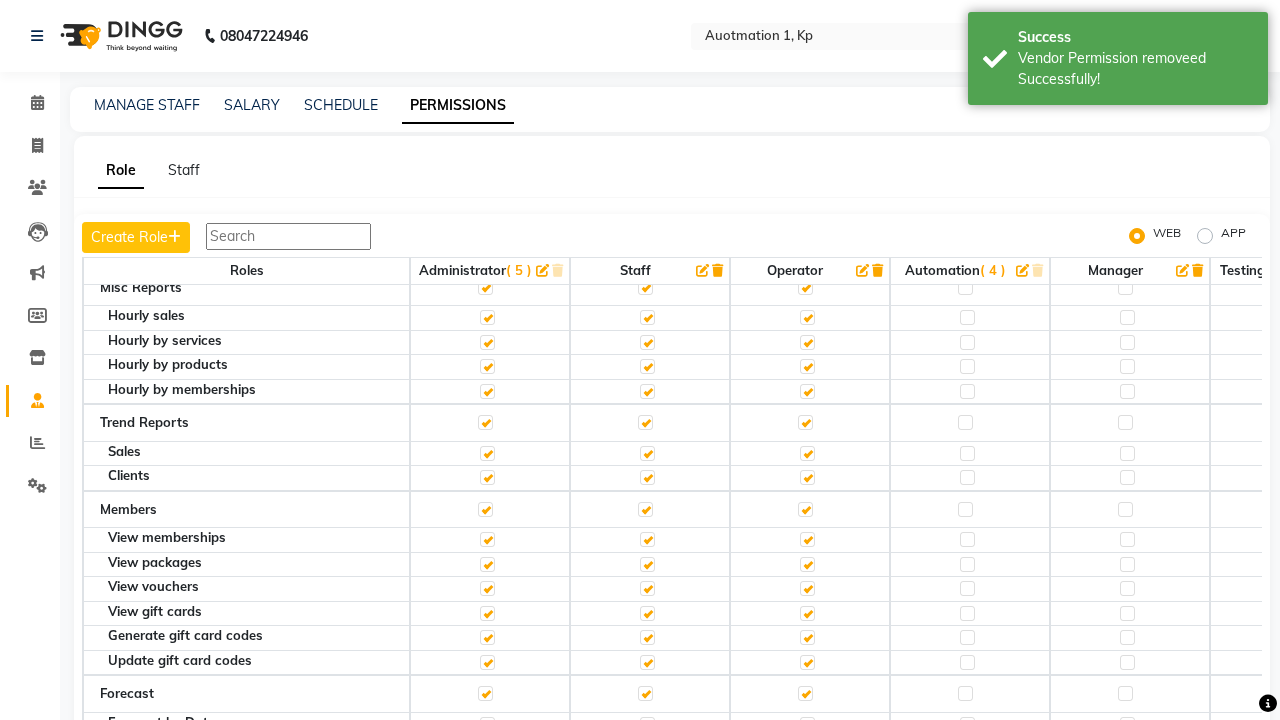 scroll, scrollTop: 25, scrollLeft: 0, axis: vertical 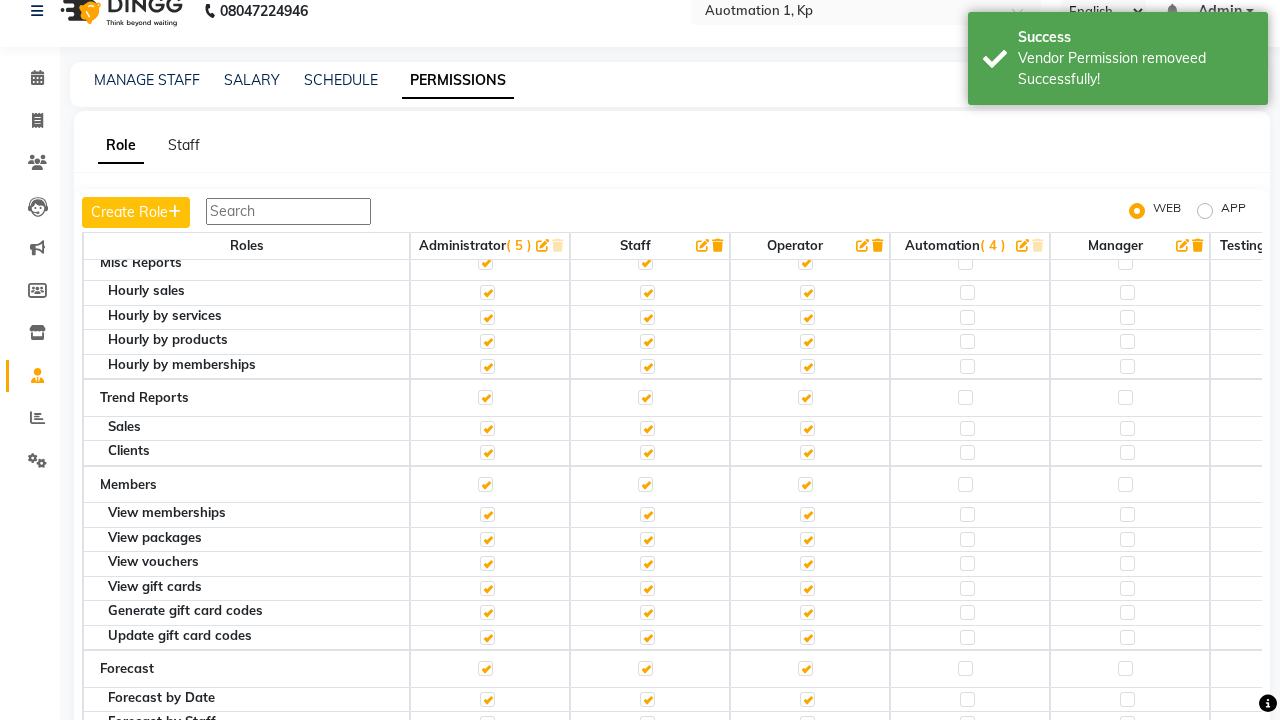 click on "Admin" at bounding box center (1220, 11) 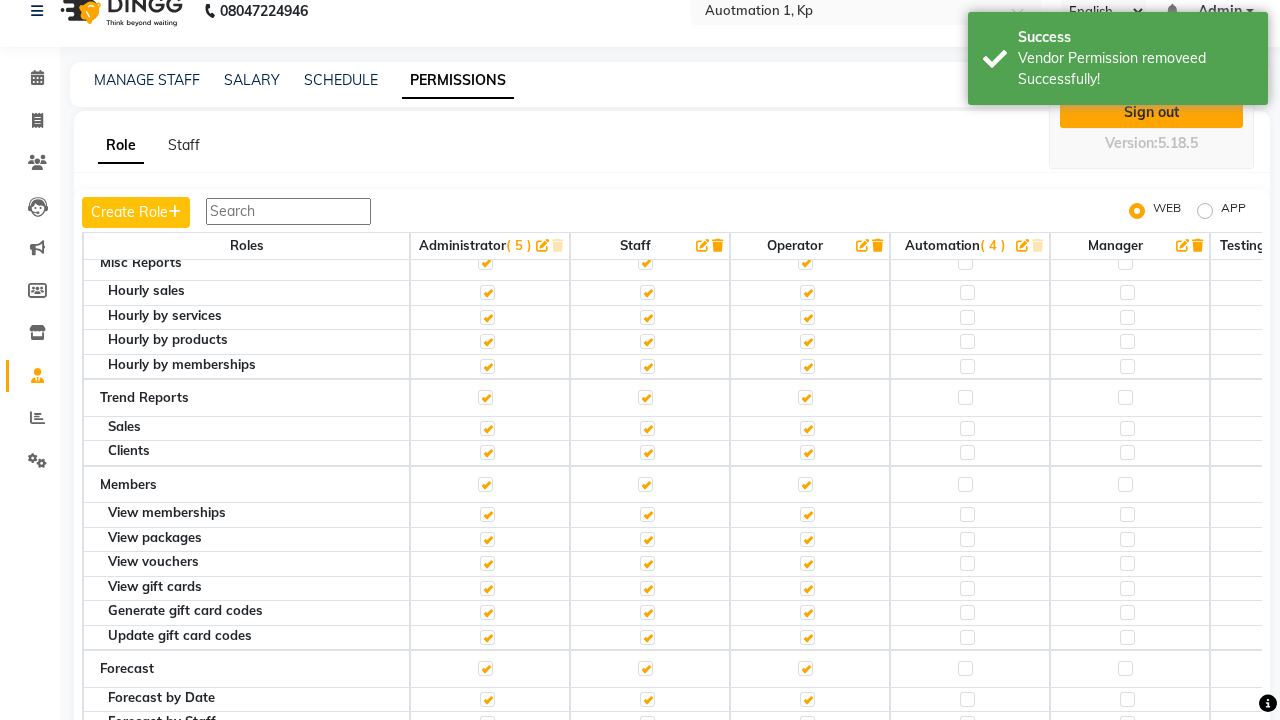 click on "Sign out" at bounding box center [1151, 112] 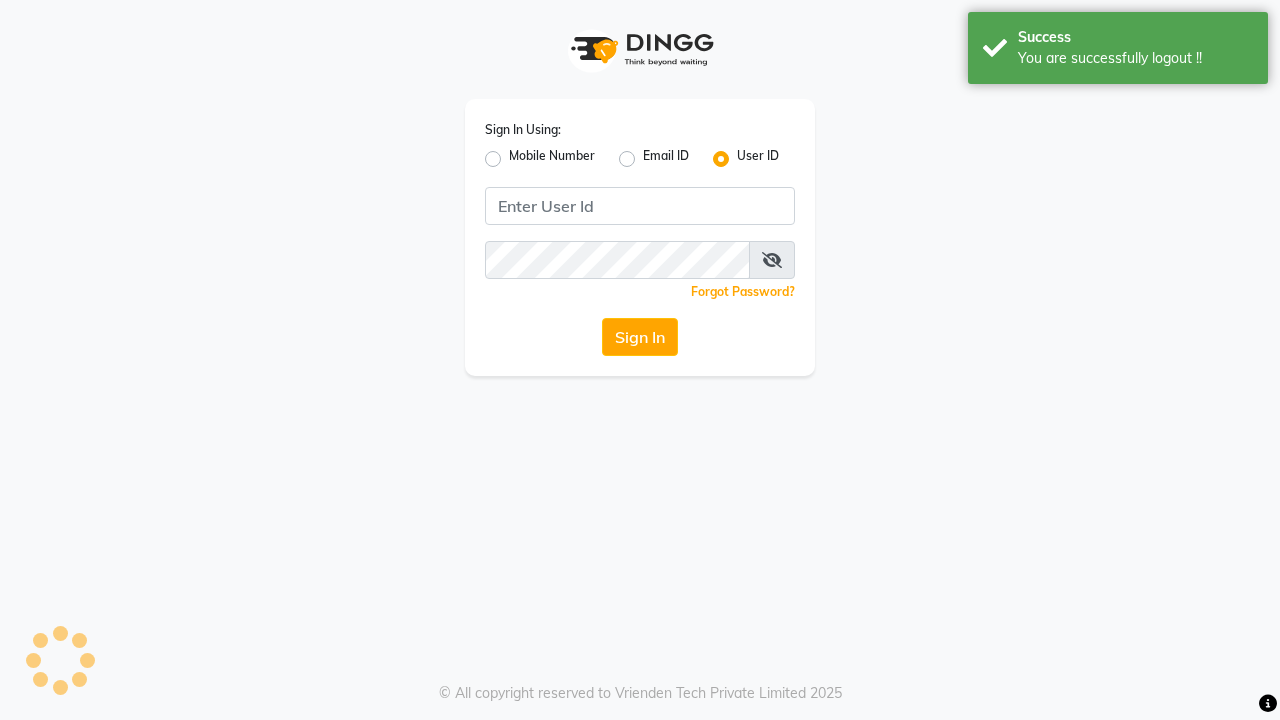 scroll, scrollTop: 0, scrollLeft: 0, axis: both 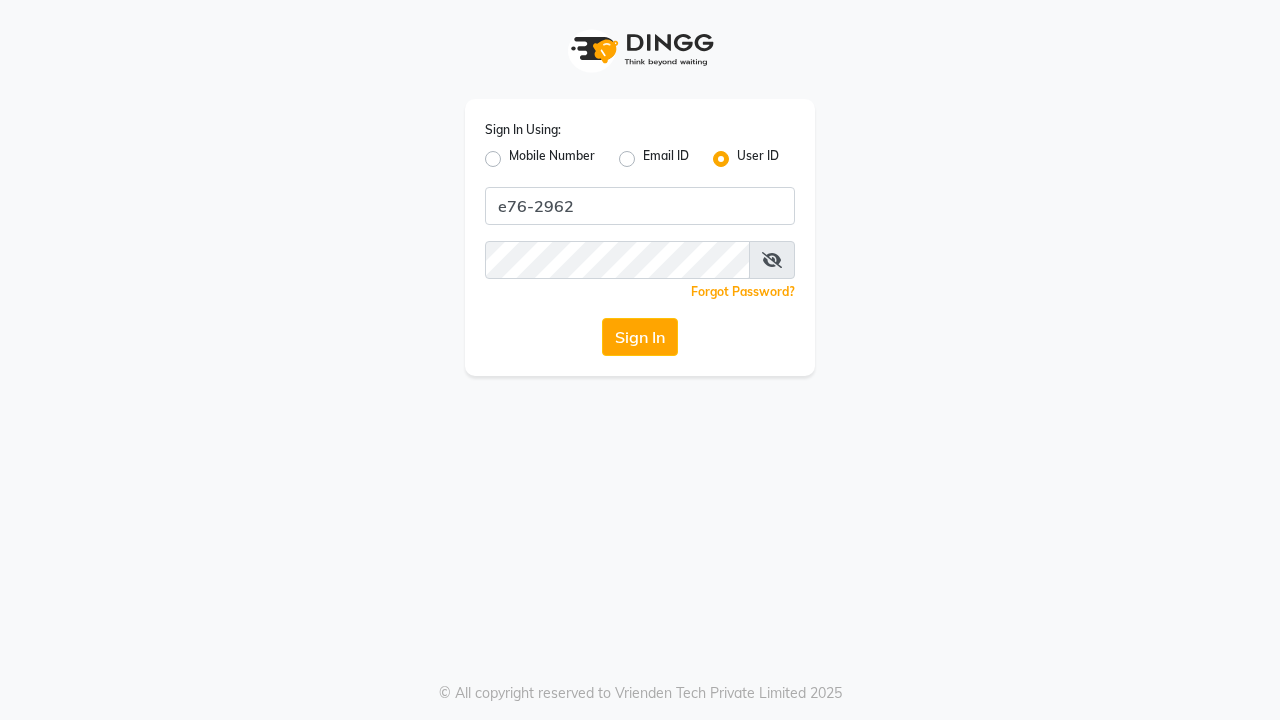 type on "e76-2962" 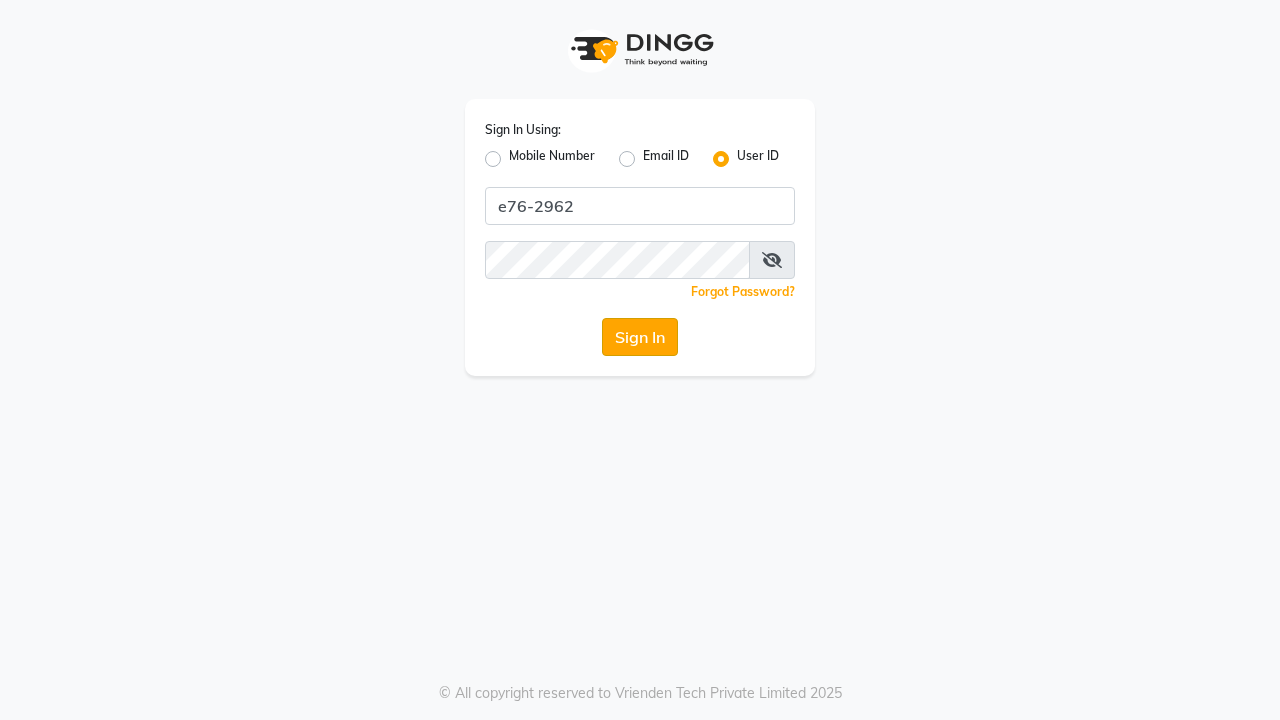 click on "Sign In" 